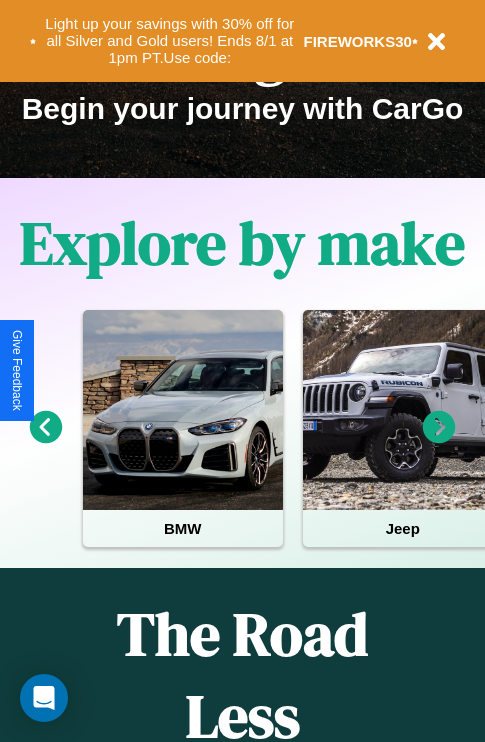 scroll, scrollTop: 308, scrollLeft: 0, axis: vertical 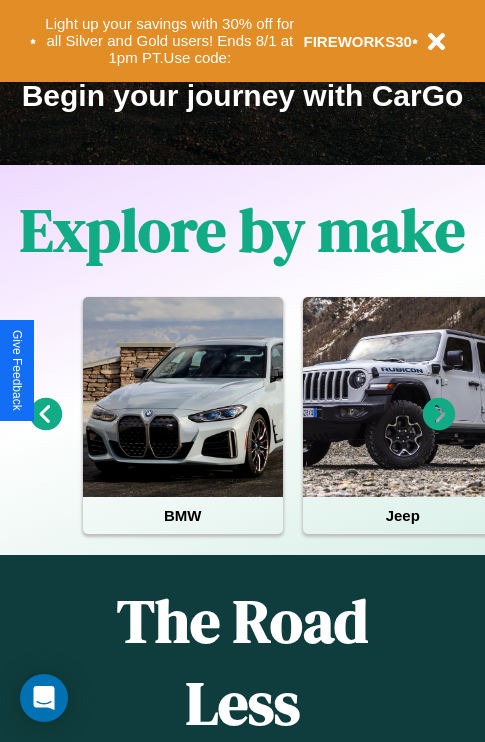 click 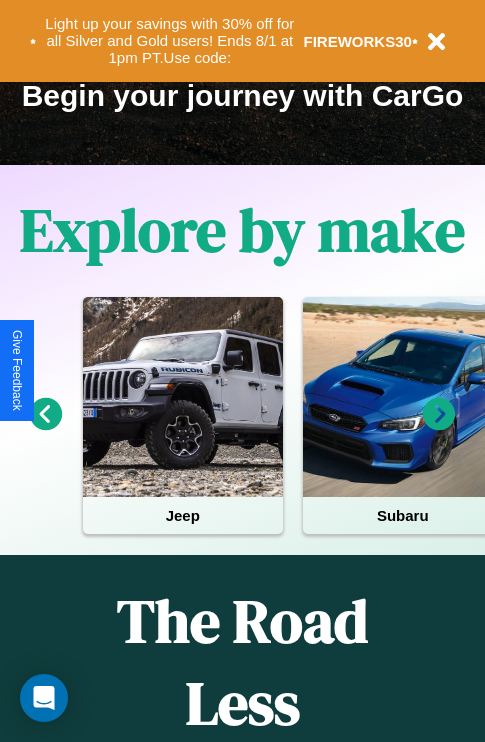 click 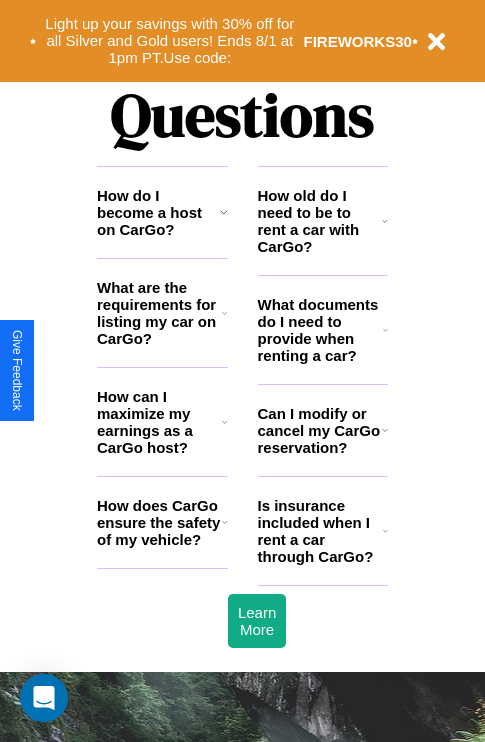 scroll, scrollTop: 2423, scrollLeft: 0, axis: vertical 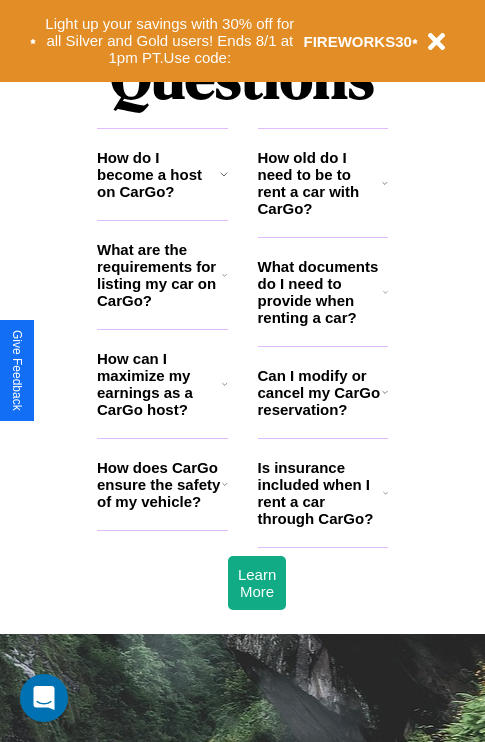 click 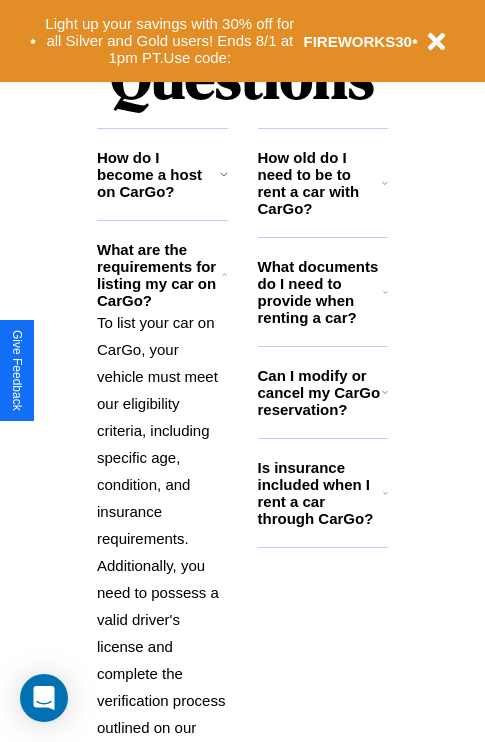 click on "How old do I need to be to rent a car with CarGo?" at bounding box center [320, 183] 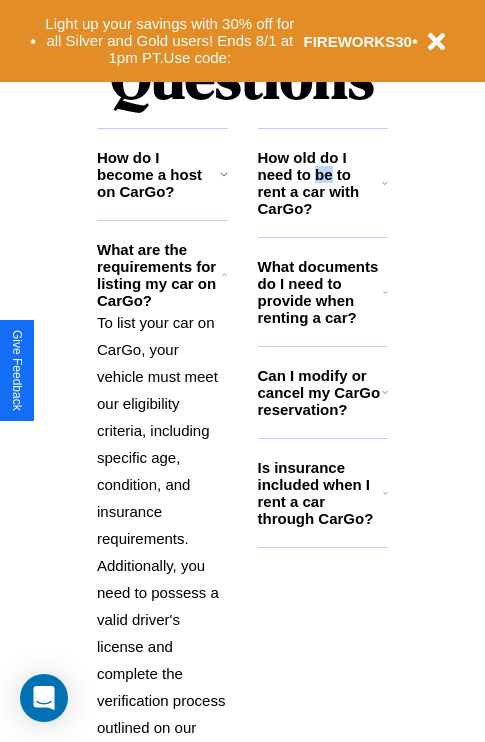 scroll, scrollTop: 2704, scrollLeft: 0, axis: vertical 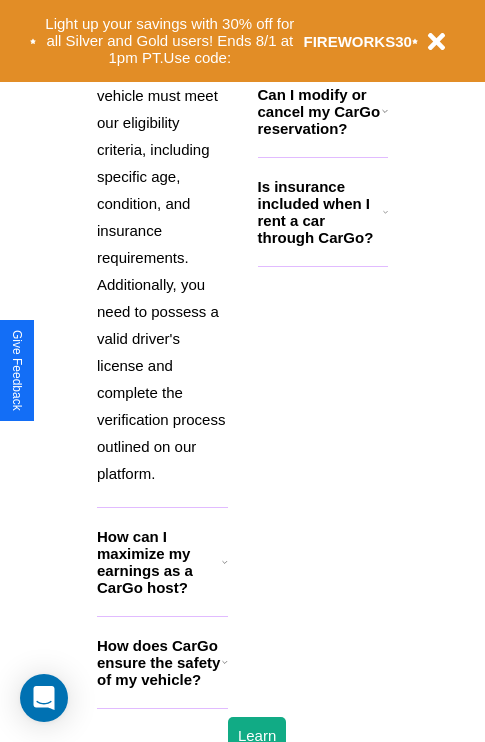 click on "How does CarGo ensure the safety of my vehicle?" at bounding box center [159, 662] 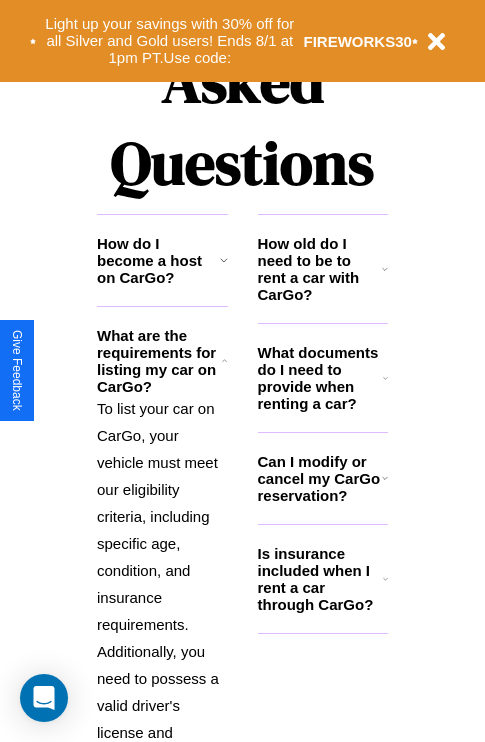 scroll, scrollTop: 1558, scrollLeft: 0, axis: vertical 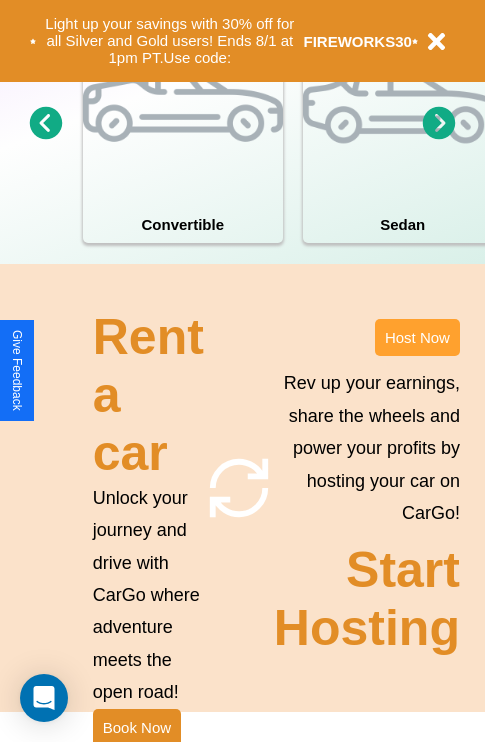 click on "Host Now" at bounding box center [417, 337] 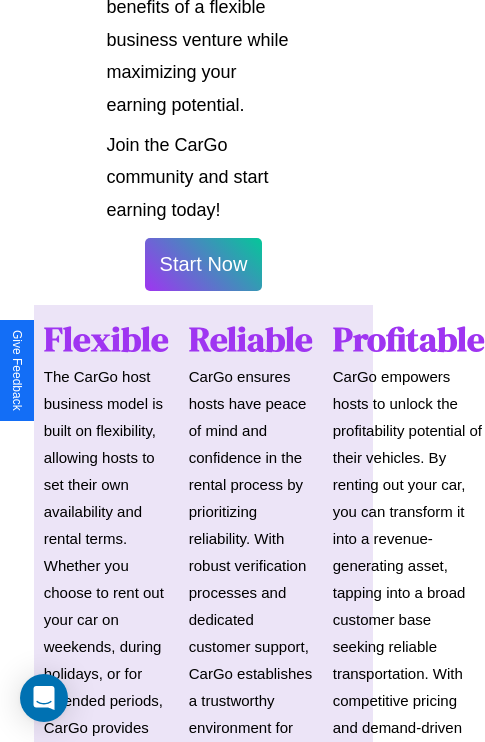 scroll, scrollTop: 1417, scrollLeft: 39, axis: both 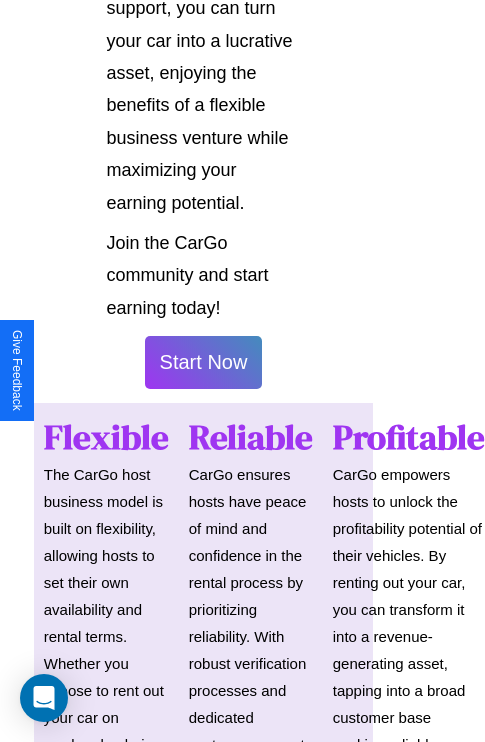 click on "Start Now" at bounding box center (204, 362) 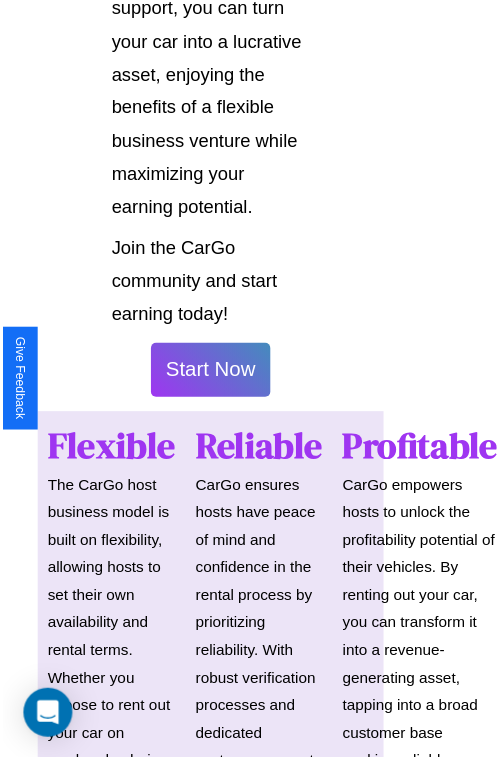 scroll, scrollTop: 1417, scrollLeft: 34, axis: both 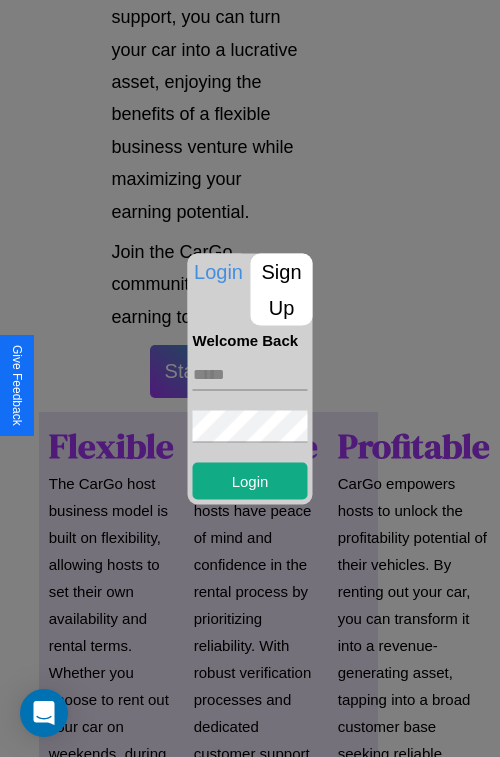 click at bounding box center (250, 374) 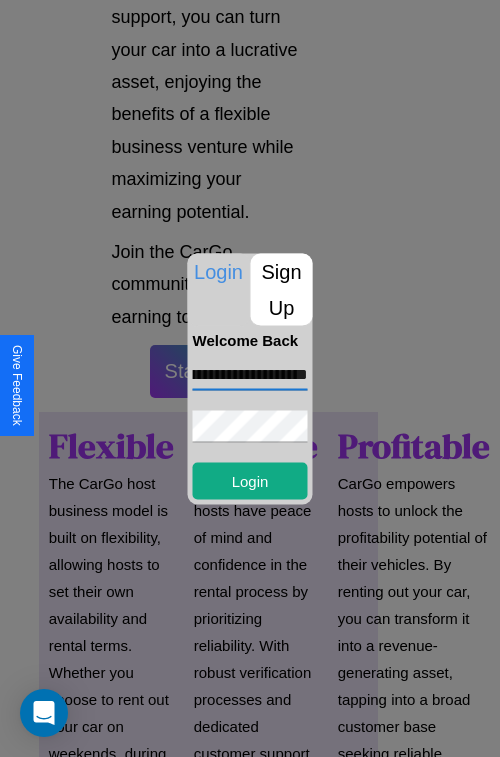 scroll, scrollTop: 0, scrollLeft: 98, axis: horizontal 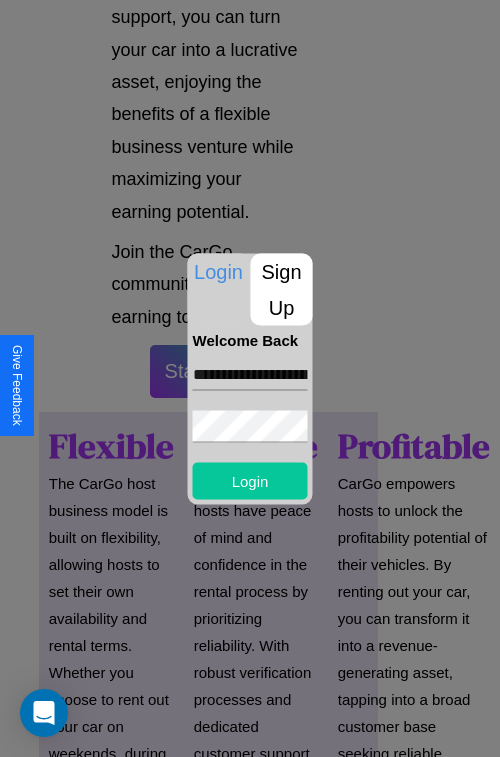 click on "Login" at bounding box center (250, 480) 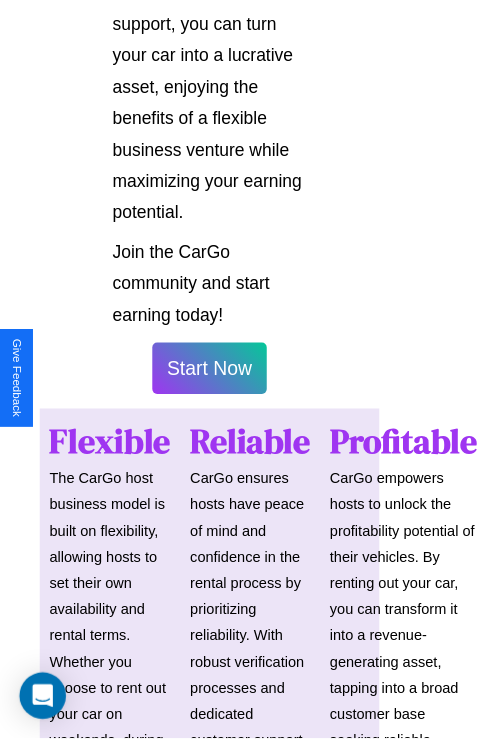 scroll, scrollTop: 1419, scrollLeft: 34, axis: both 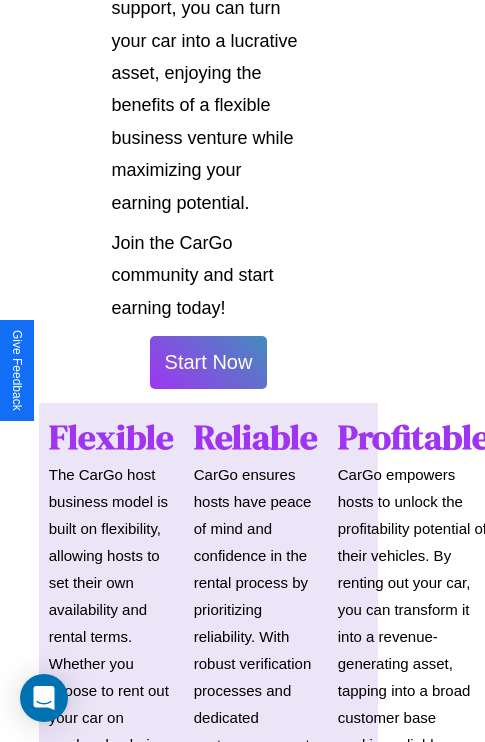 click on "Start Now" at bounding box center (209, 362) 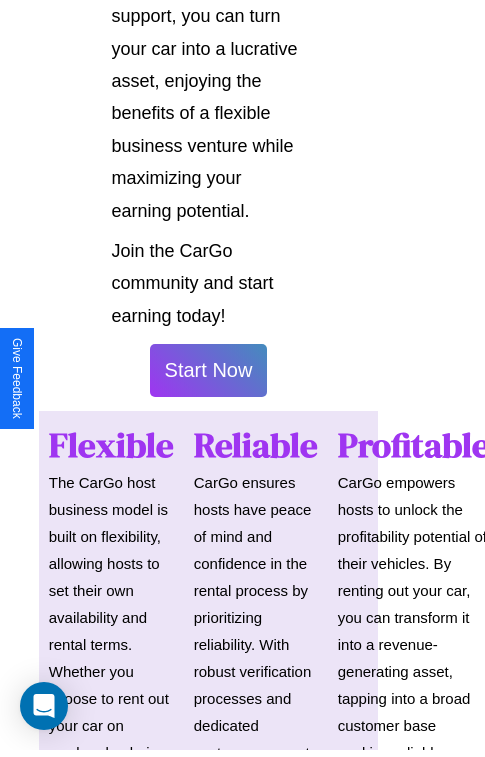 scroll, scrollTop: 0, scrollLeft: 0, axis: both 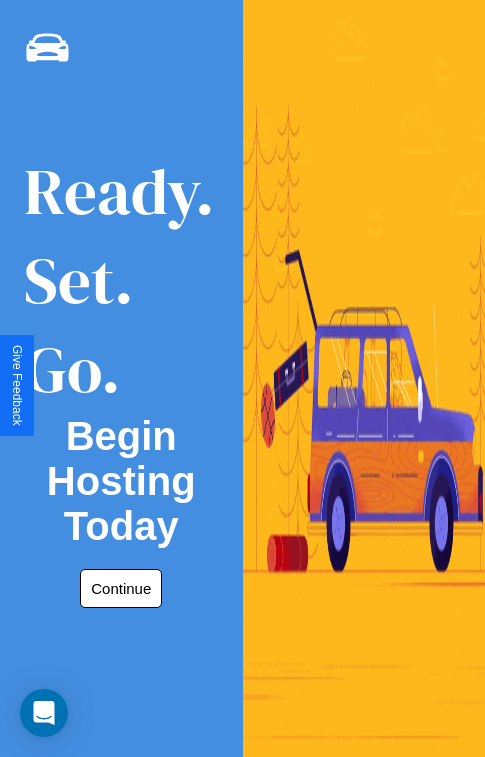 click on "Continue" at bounding box center (121, 588) 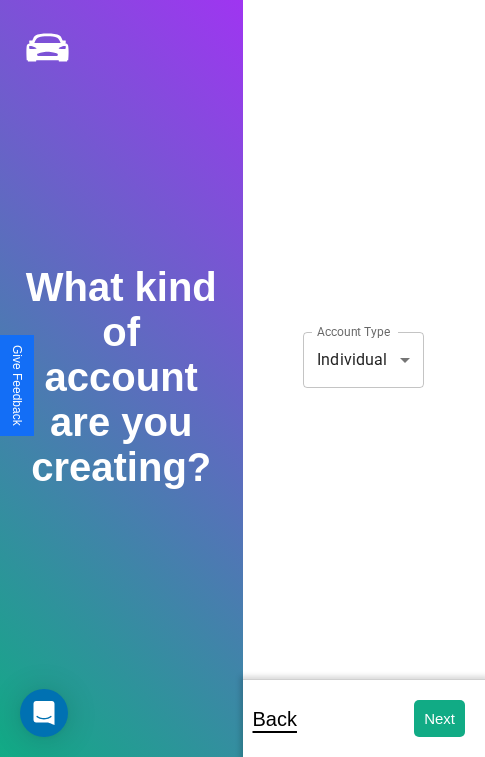 click on "**********" at bounding box center (242, 392) 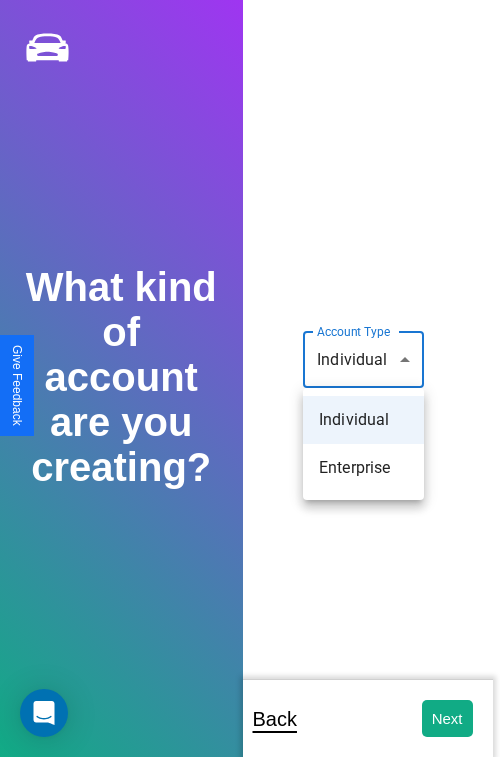 click on "Individual" at bounding box center (363, 420) 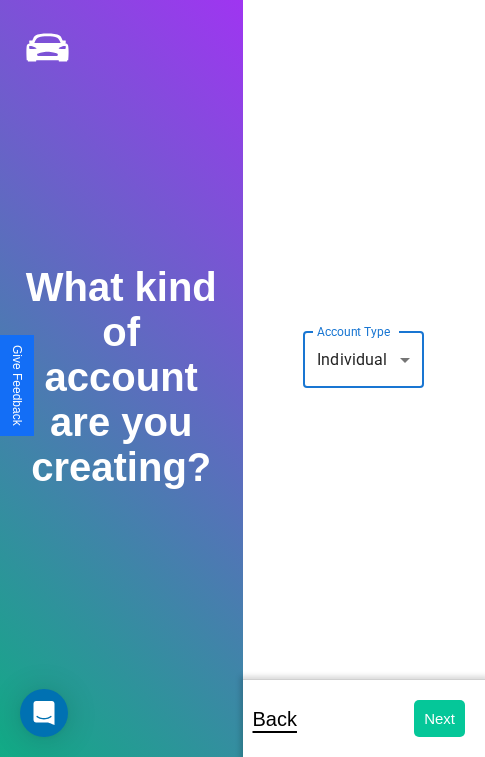 click on "Next" at bounding box center (439, 718) 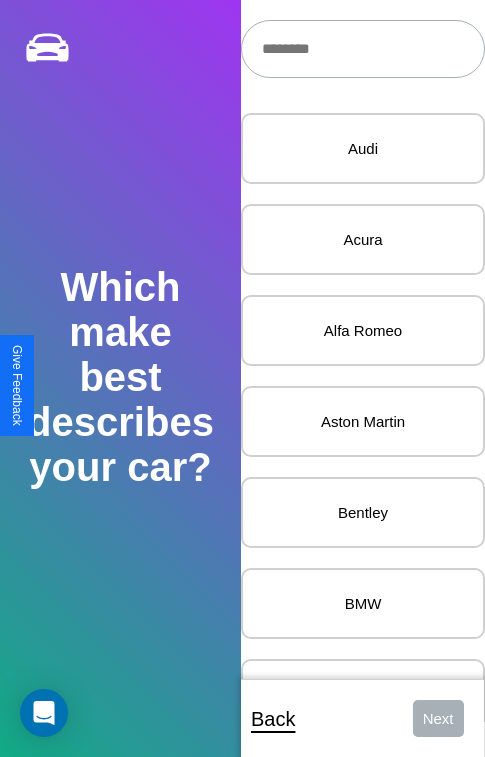 scroll, scrollTop: 27, scrollLeft: 0, axis: vertical 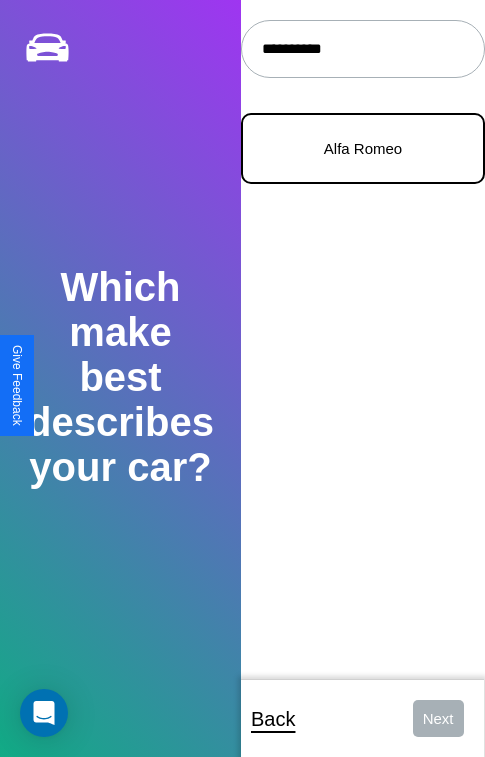 type on "**********" 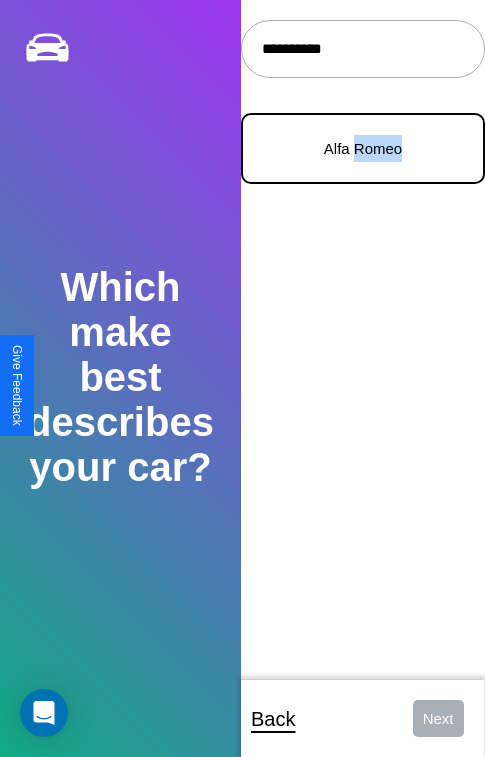 click on "Alfa Romeo" at bounding box center [363, 148] 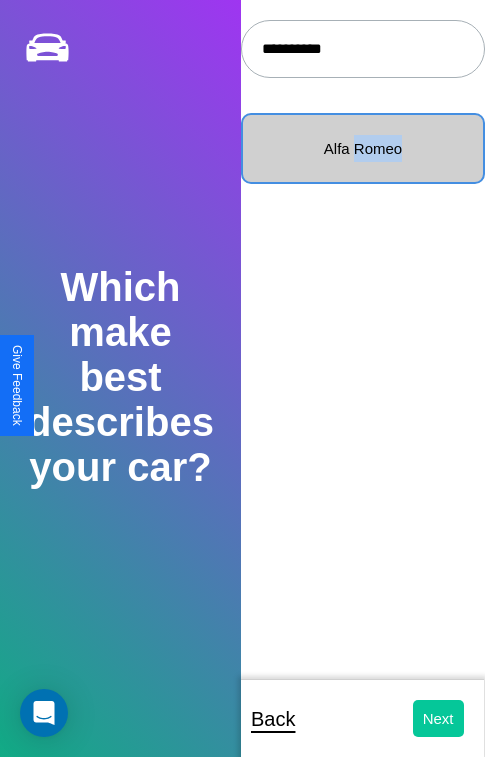 click on "Next" at bounding box center [438, 718] 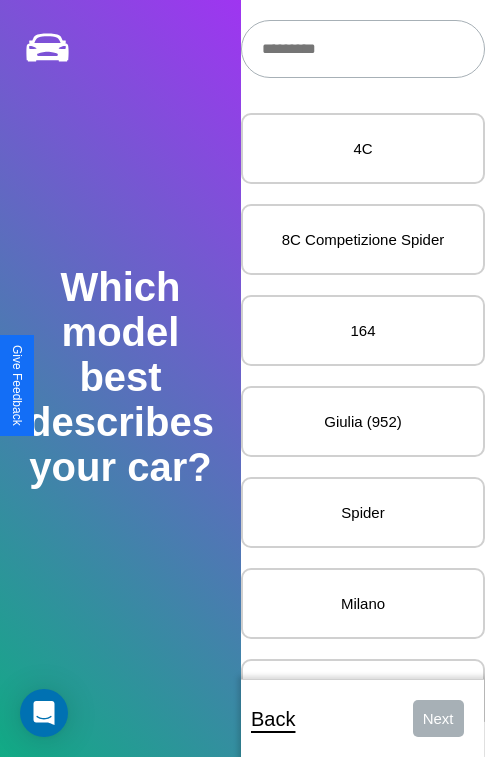 scroll, scrollTop: 27, scrollLeft: 0, axis: vertical 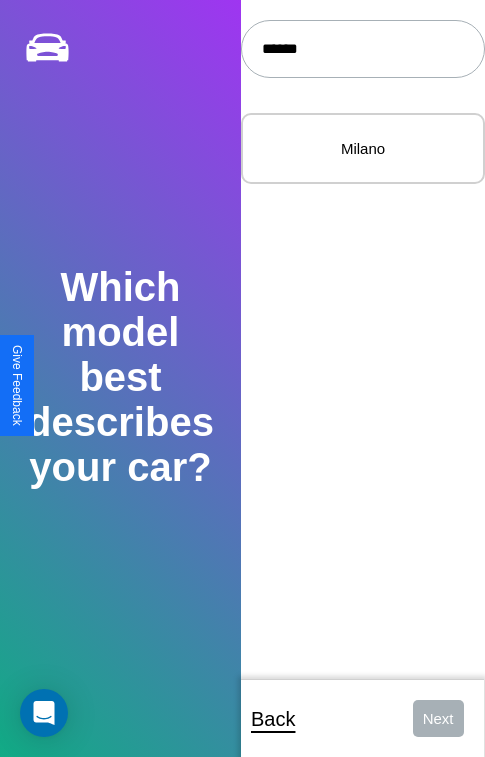 type on "******" 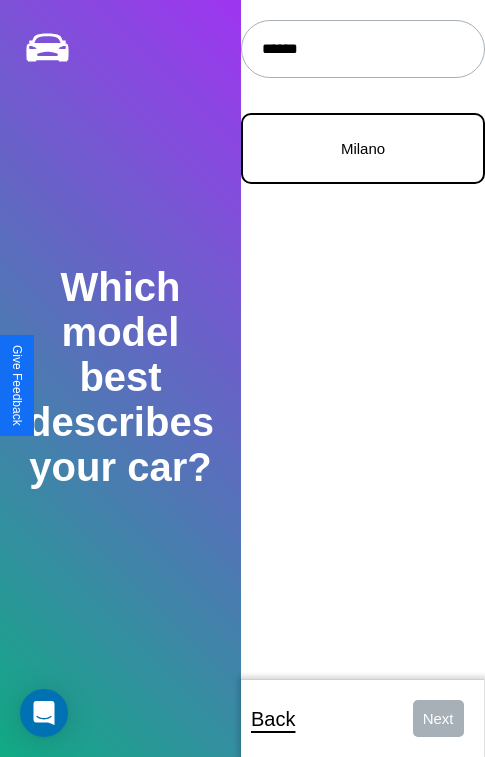 click on "Milano" at bounding box center [363, 148] 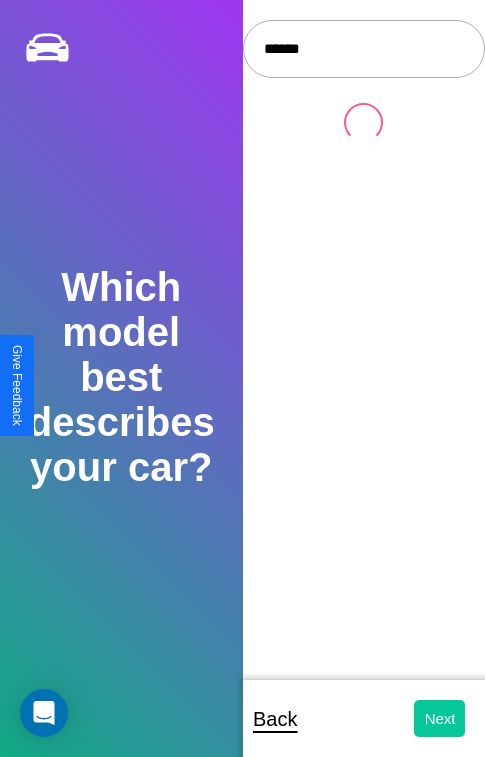 click on "Next" at bounding box center (439, 718) 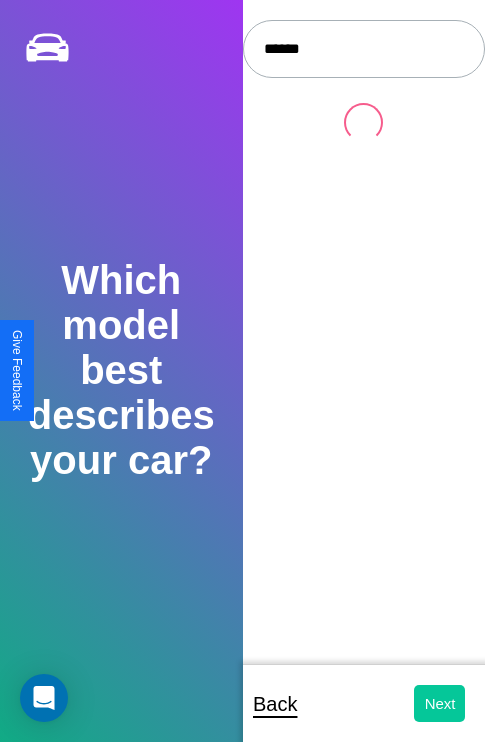 select on "*****" 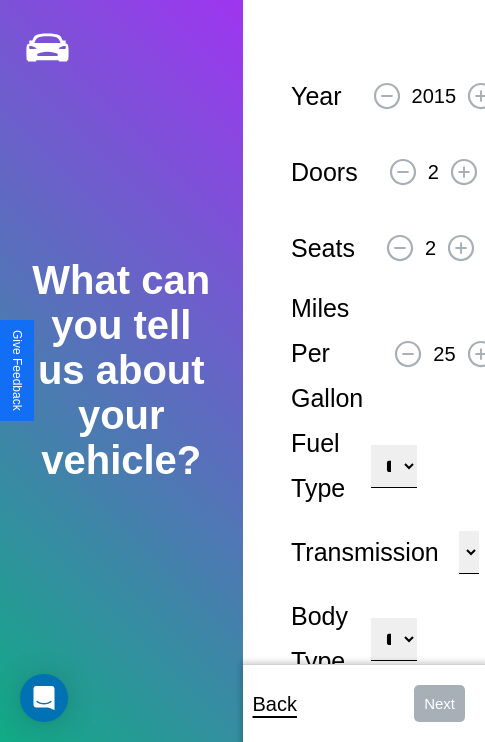 click 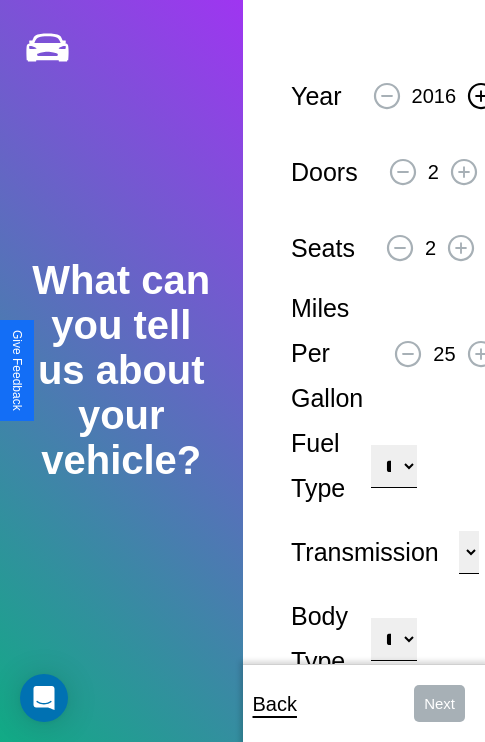 click 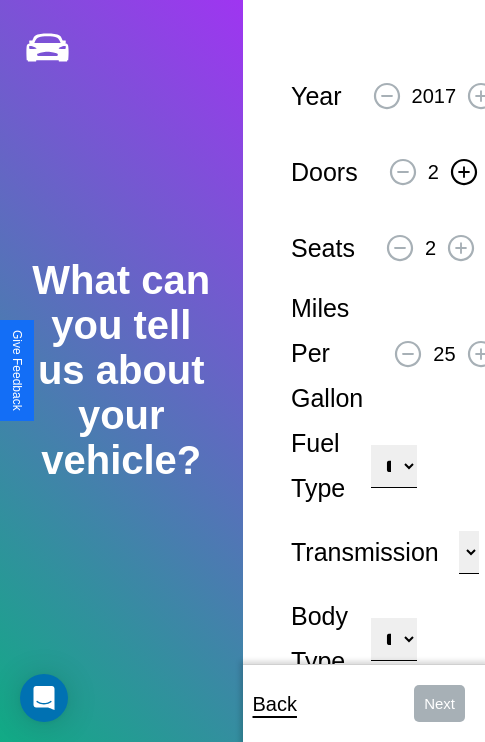 click 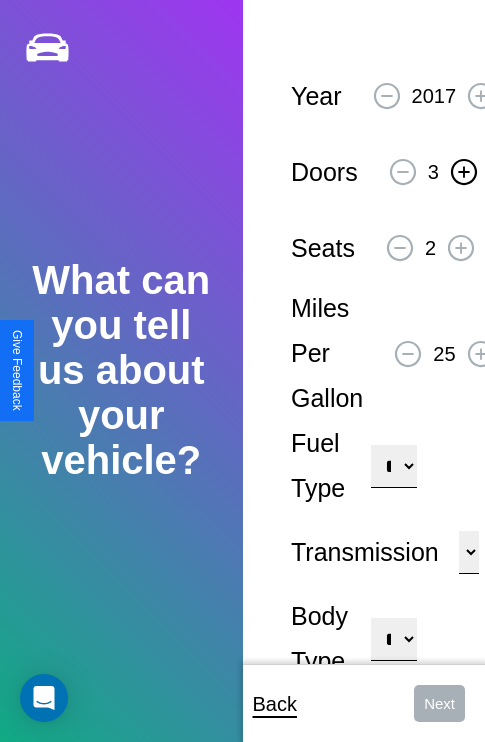 click 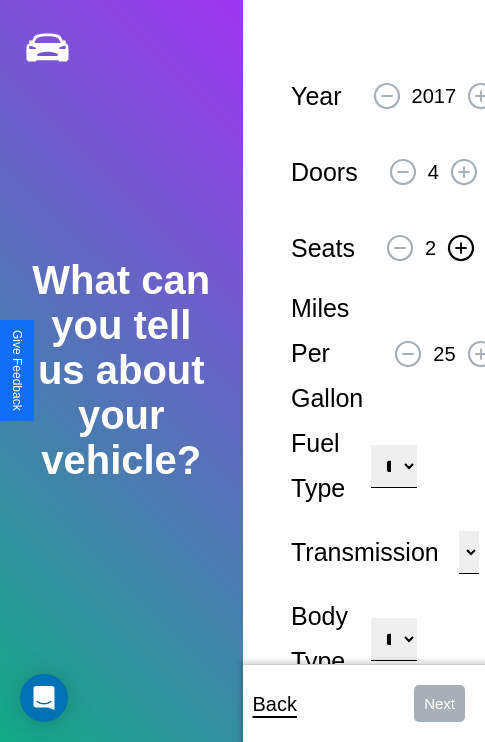 click 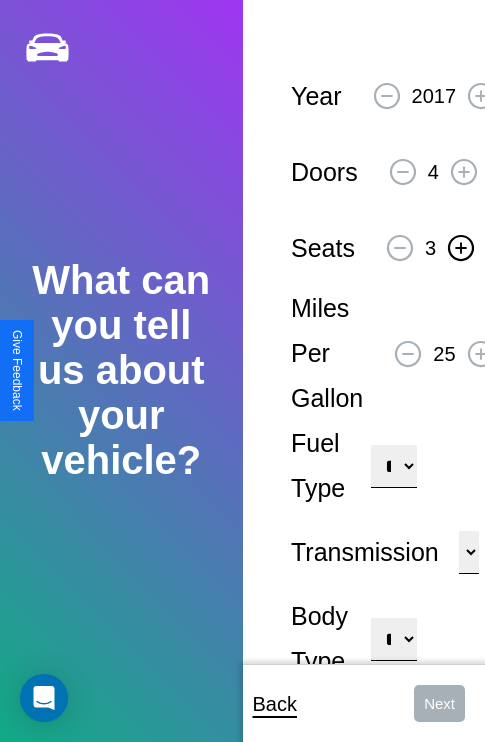 click 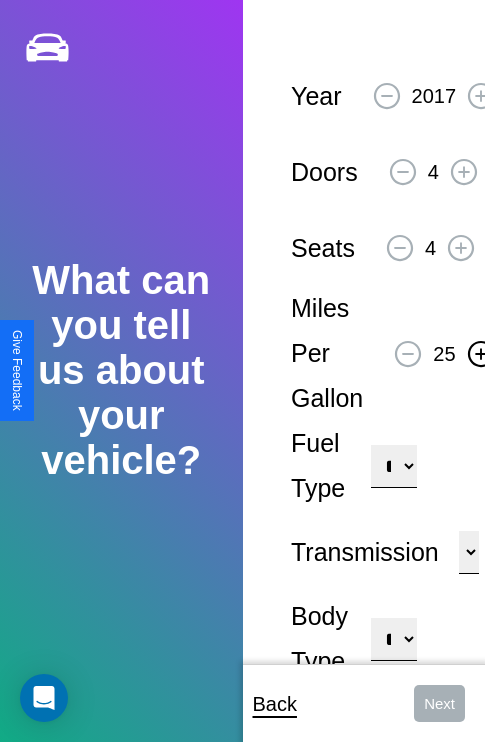 click 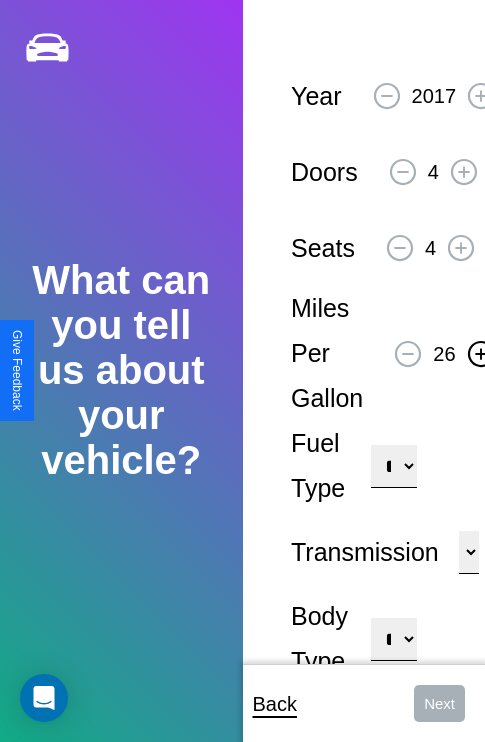 click 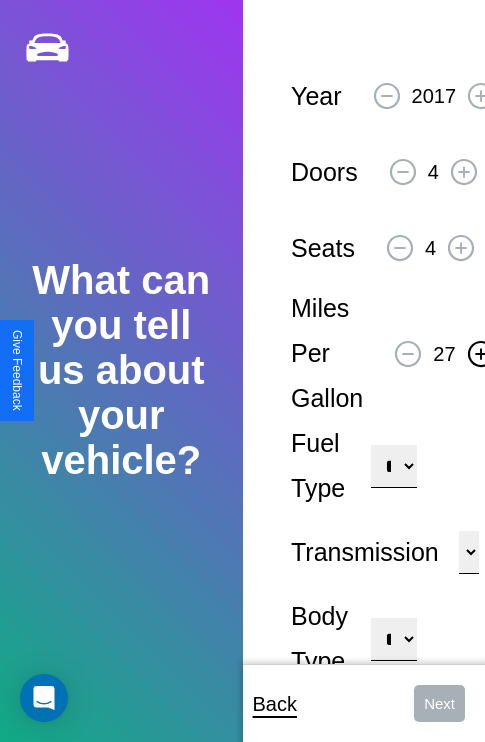 click 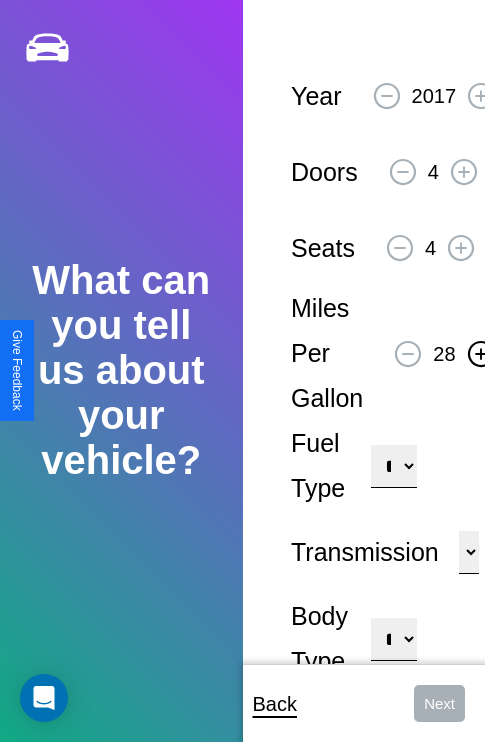 click 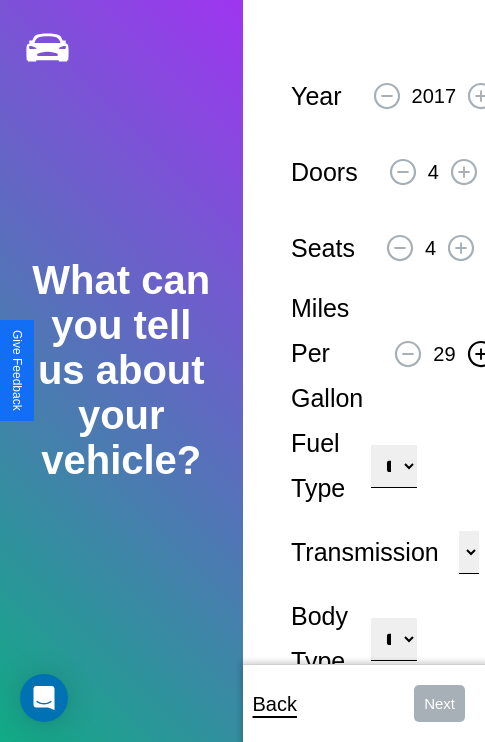 click on "**********" at bounding box center (393, 466) 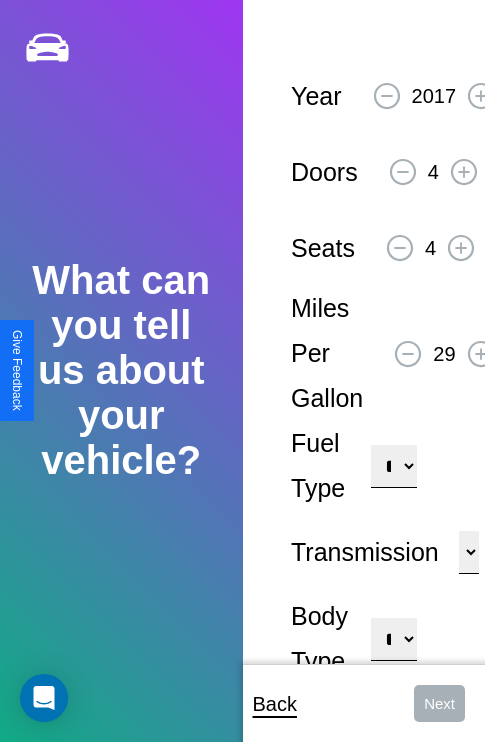 select on "********" 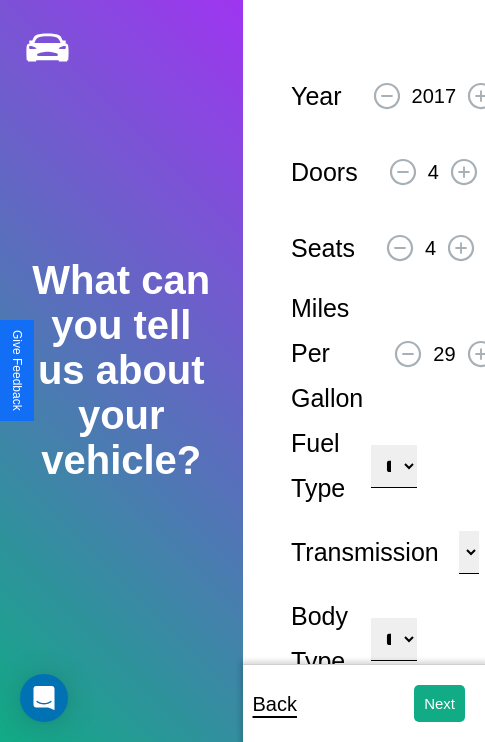 click on "**********" at bounding box center [393, 639] 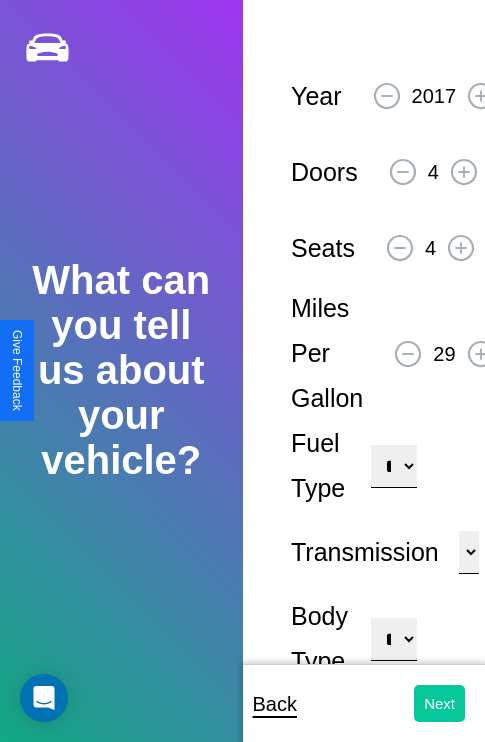 click on "Next" at bounding box center (439, 703) 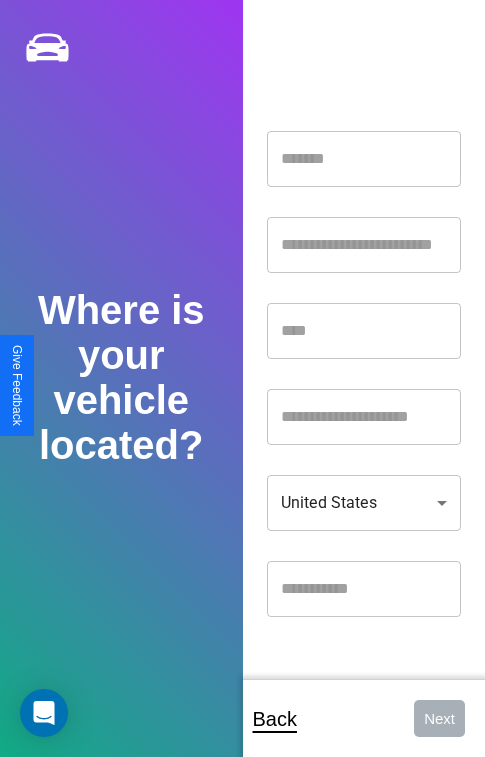 click at bounding box center (364, 159) 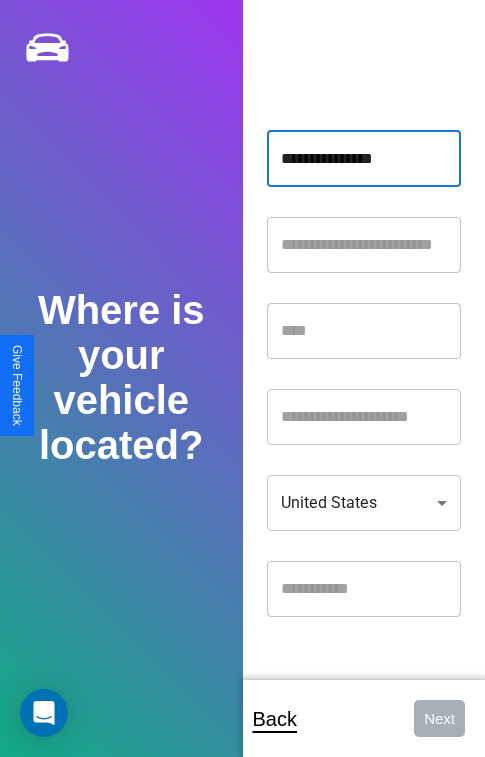 type on "**********" 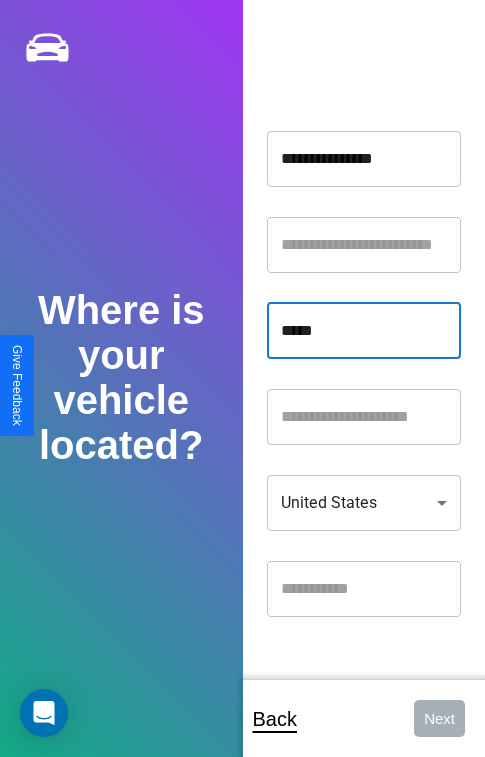 type on "*****" 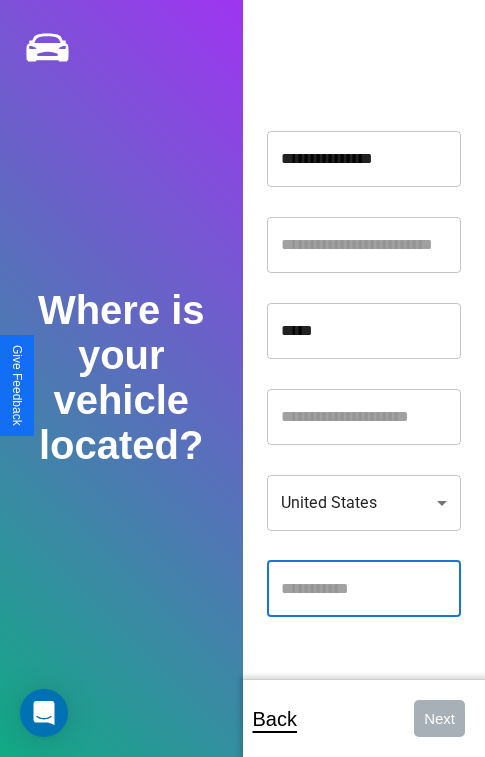 click at bounding box center (364, 589) 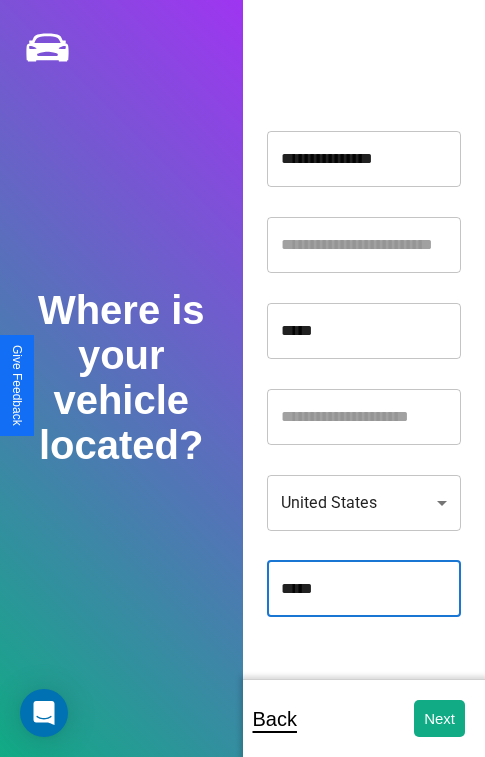 type on "*****" 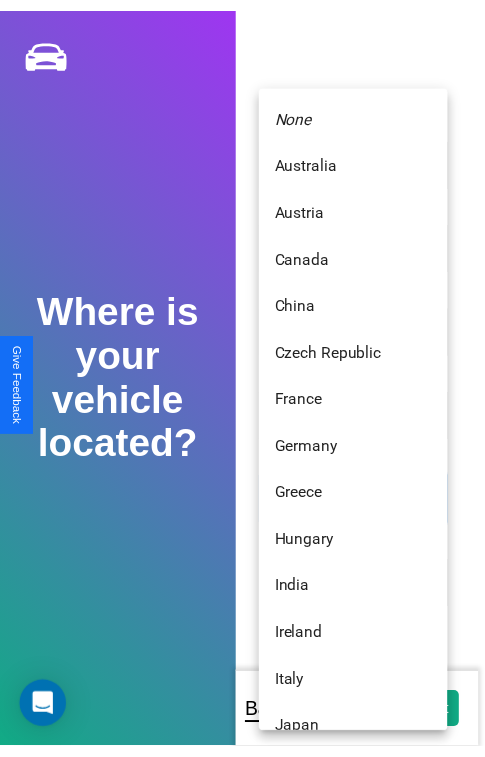 scroll, scrollTop: 459, scrollLeft: 0, axis: vertical 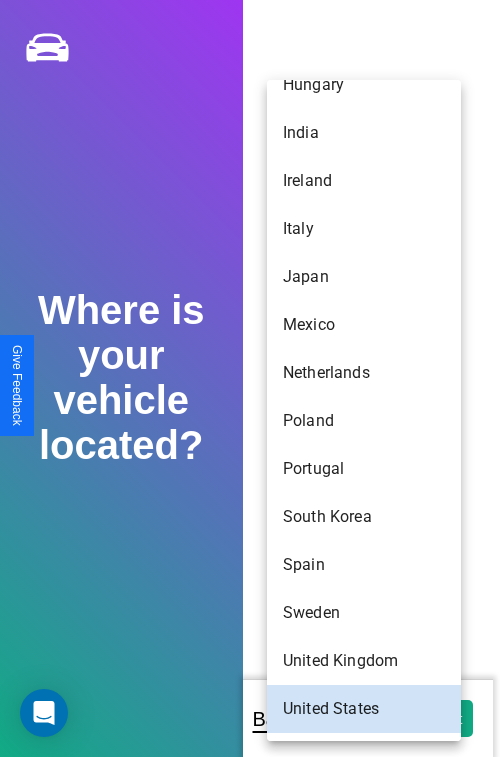 click on "Japan" at bounding box center (364, 277) 